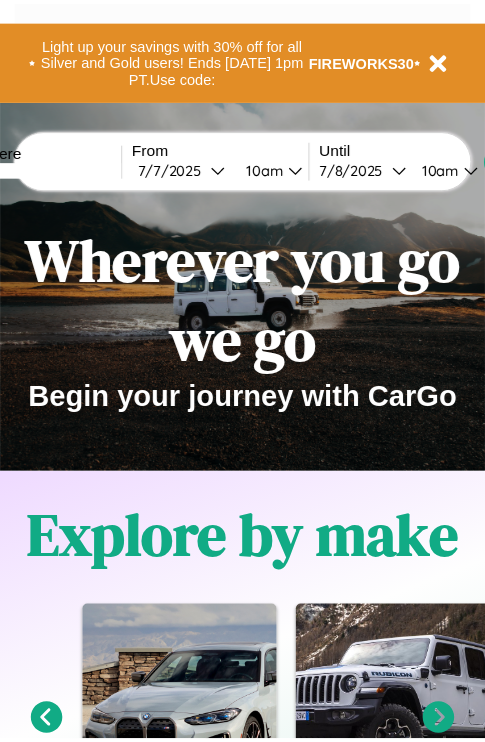 scroll, scrollTop: 0, scrollLeft: 0, axis: both 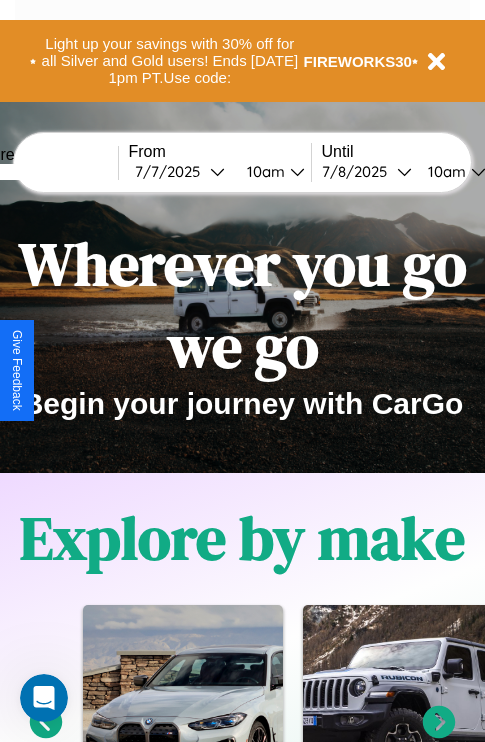 click at bounding box center (43, 172) 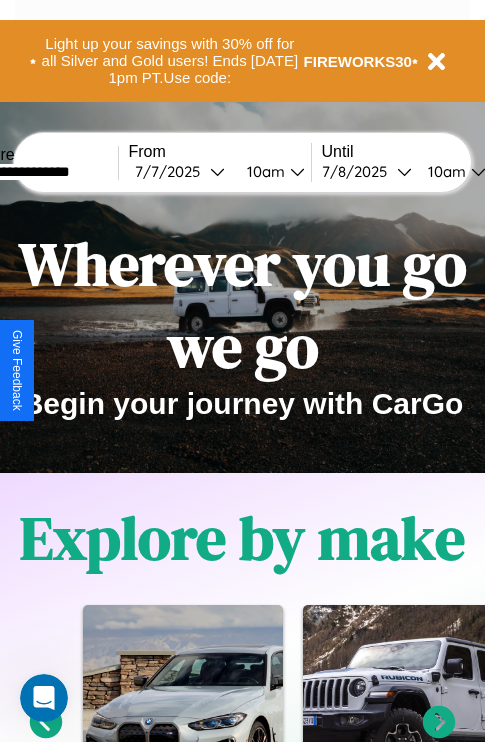 type on "**********" 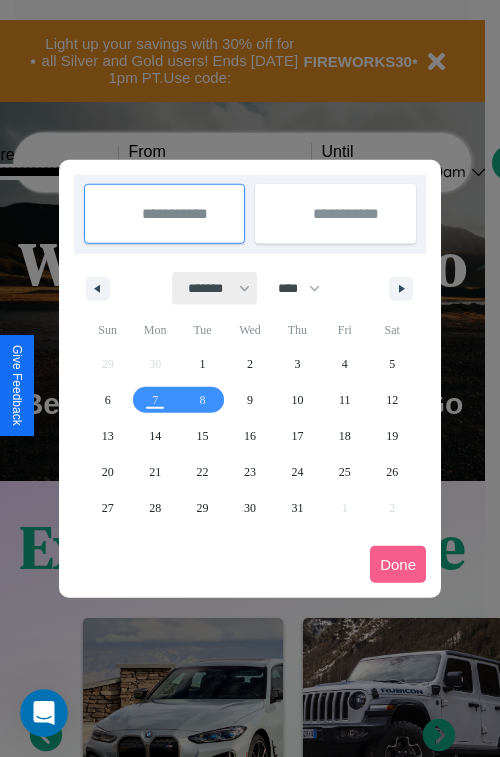 click on "******* ******** ***** ***** *** **** **** ****** ********* ******* ******** ********" at bounding box center (215, 288) 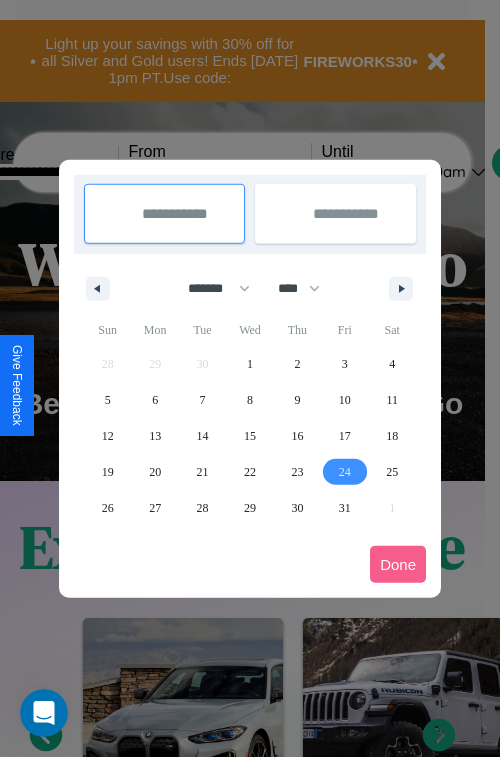 click on "24" at bounding box center (345, 472) 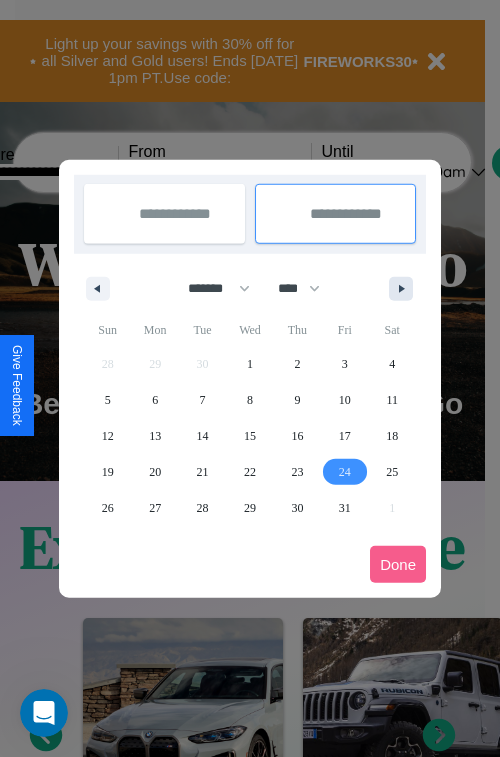 click at bounding box center (405, 289) 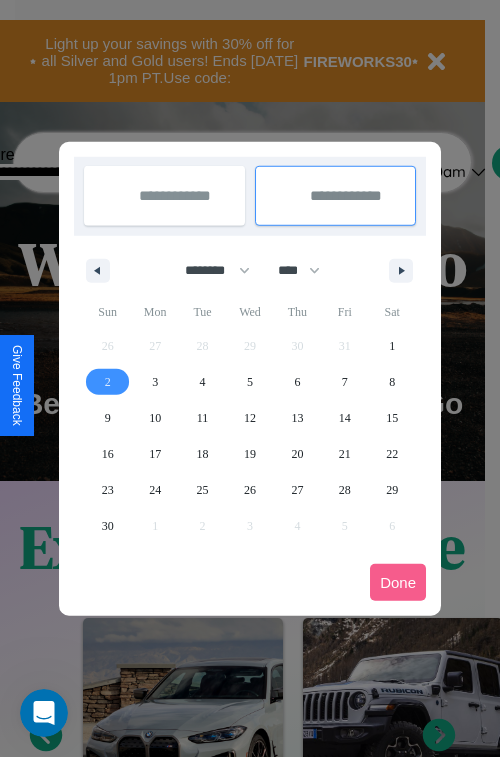 click on "2" at bounding box center [108, 382] 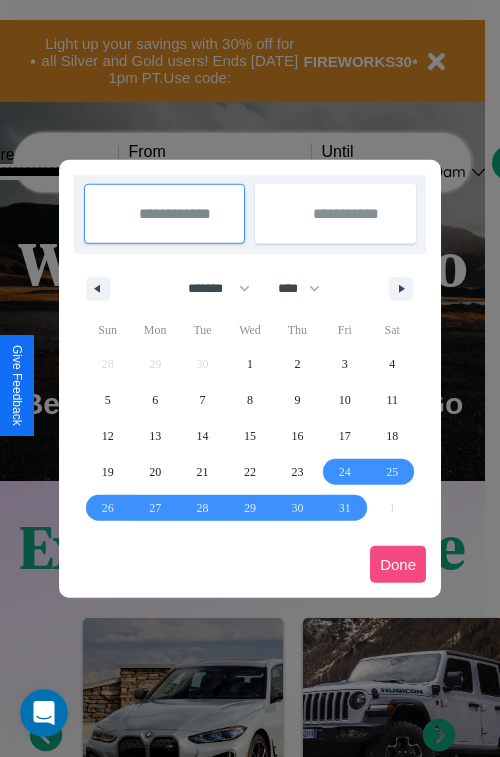 click on "Done" at bounding box center (398, 564) 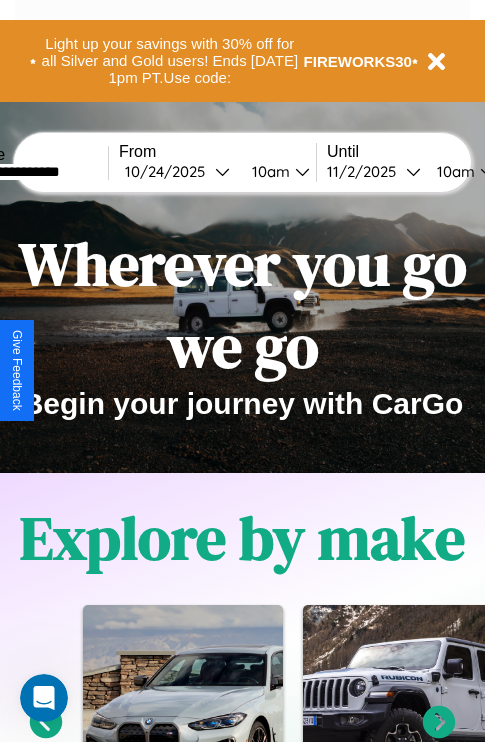 scroll, scrollTop: 0, scrollLeft: 77, axis: horizontal 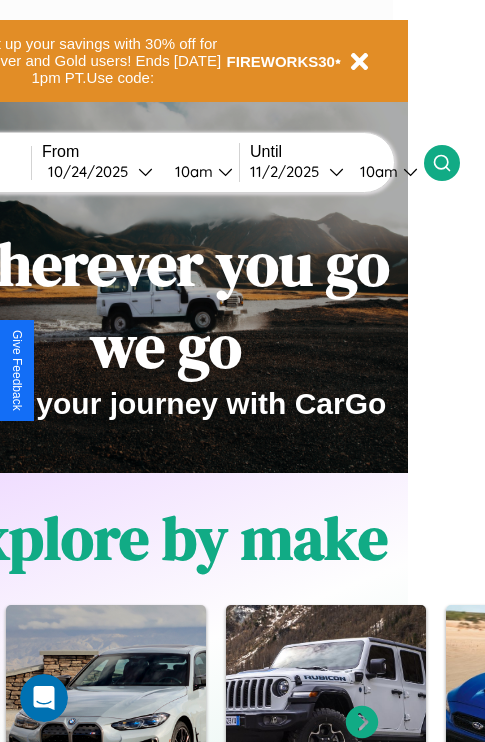 click 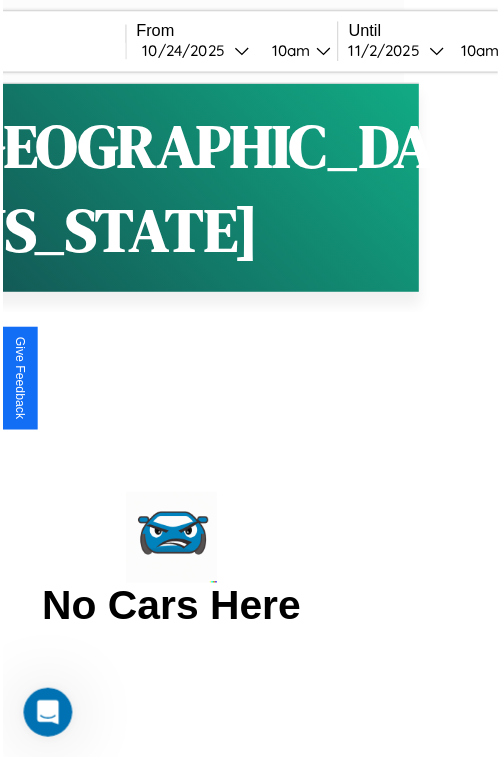 scroll, scrollTop: 0, scrollLeft: 0, axis: both 